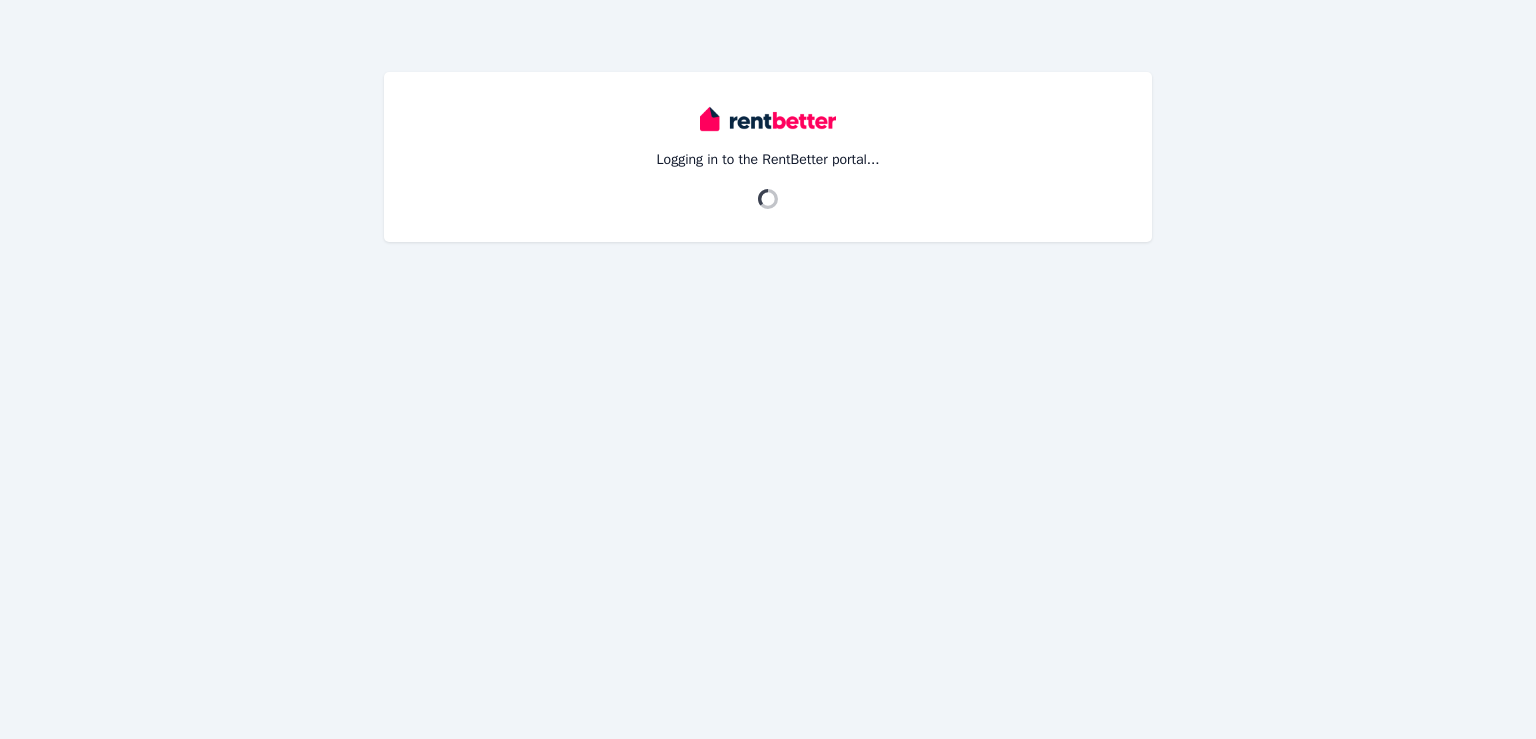 scroll, scrollTop: 0, scrollLeft: 0, axis: both 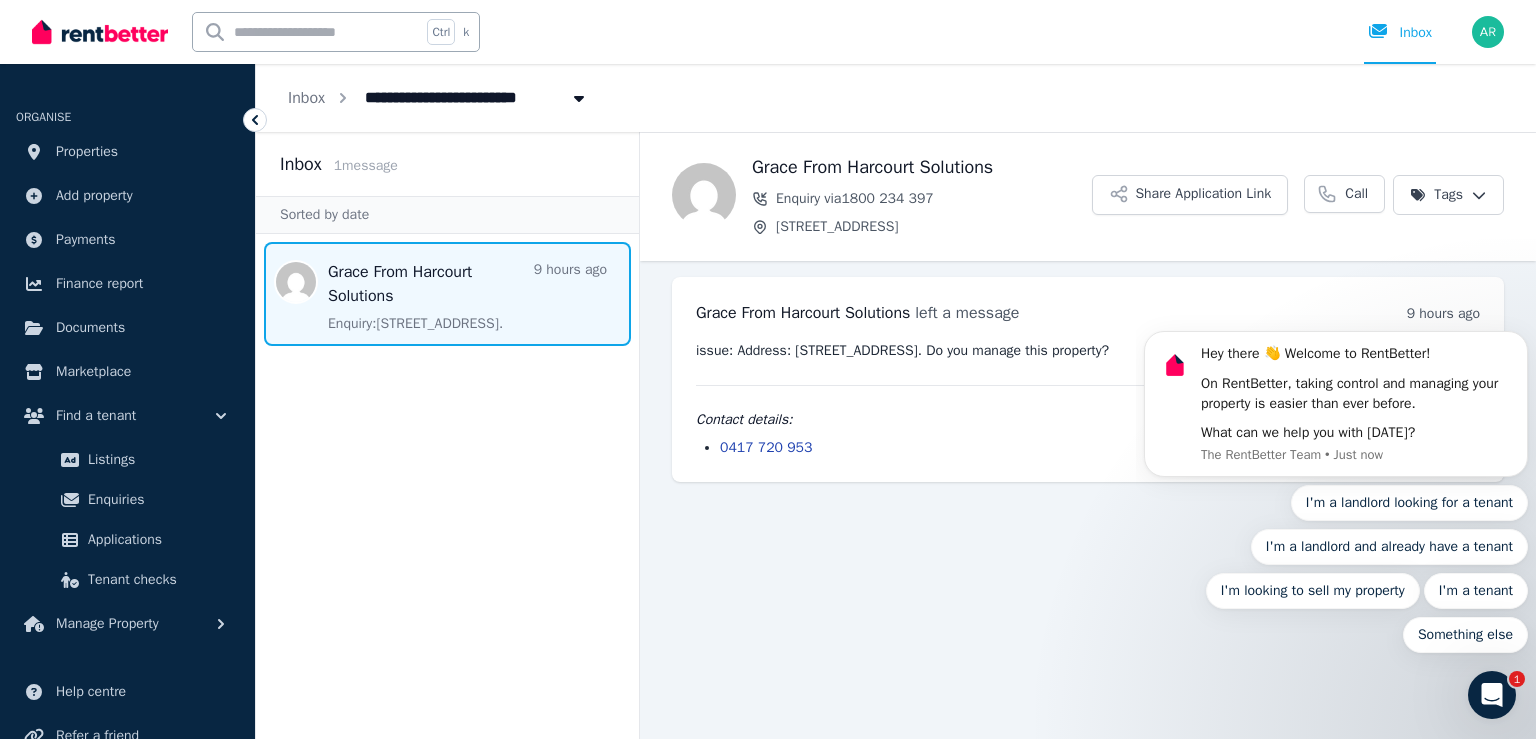 click on "Contact details: 0417 720 953" at bounding box center (1088, 434) 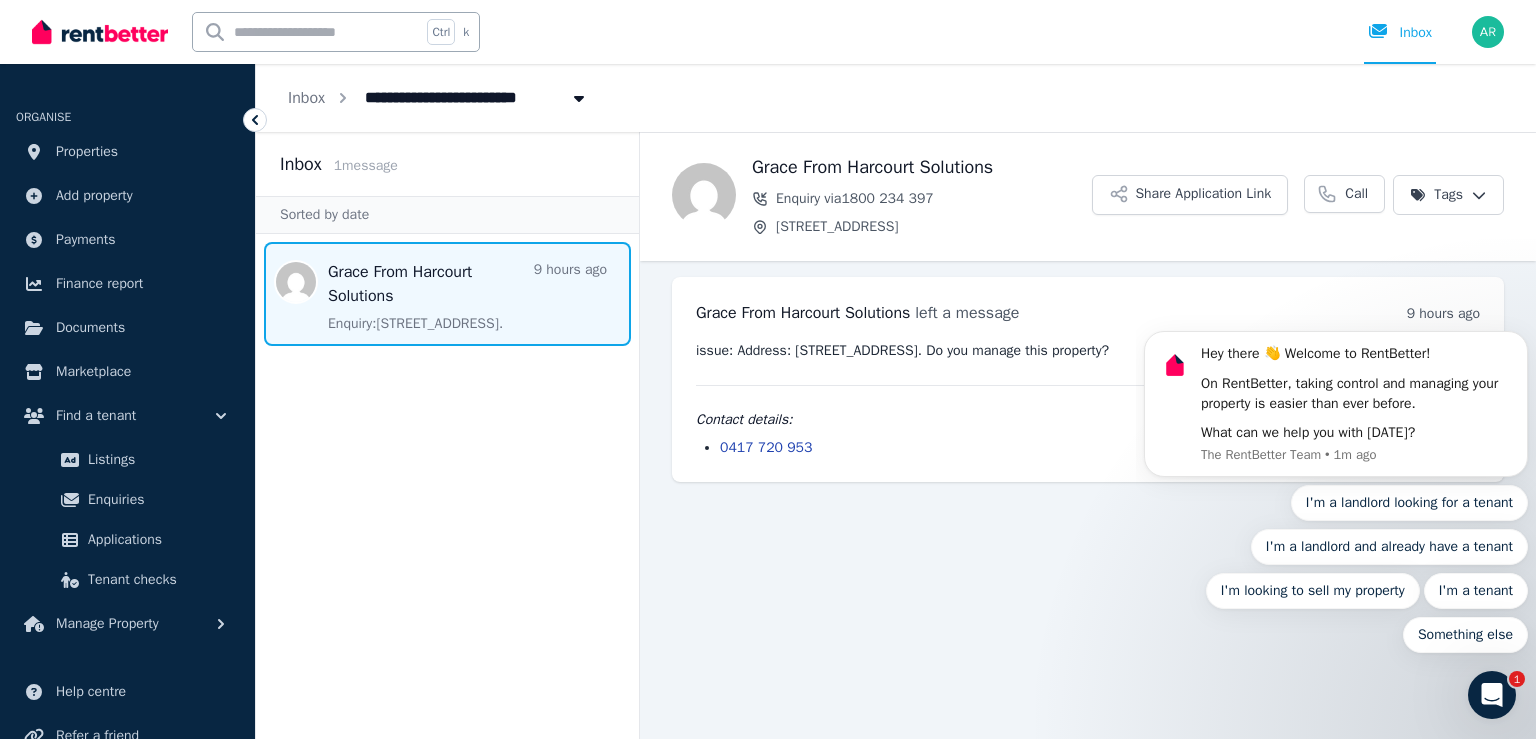 click on "issue: Address: 31 Manson Parade, Yeronga, Qld 4104. Do you manage this property? Contact details: 0417 720 953" at bounding box center [1088, 399] 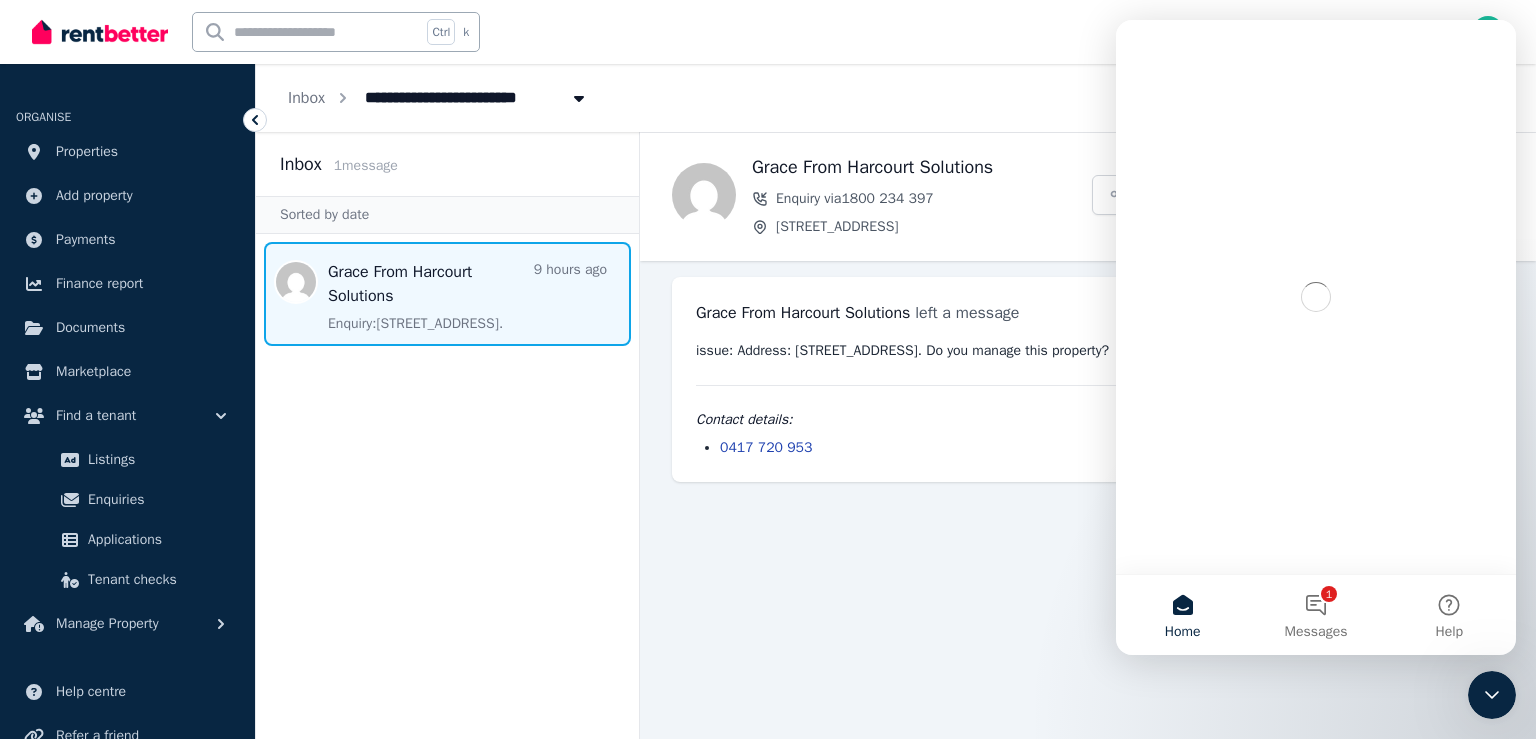 scroll, scrollTop: 0, scrollLeft: 0, axis: both 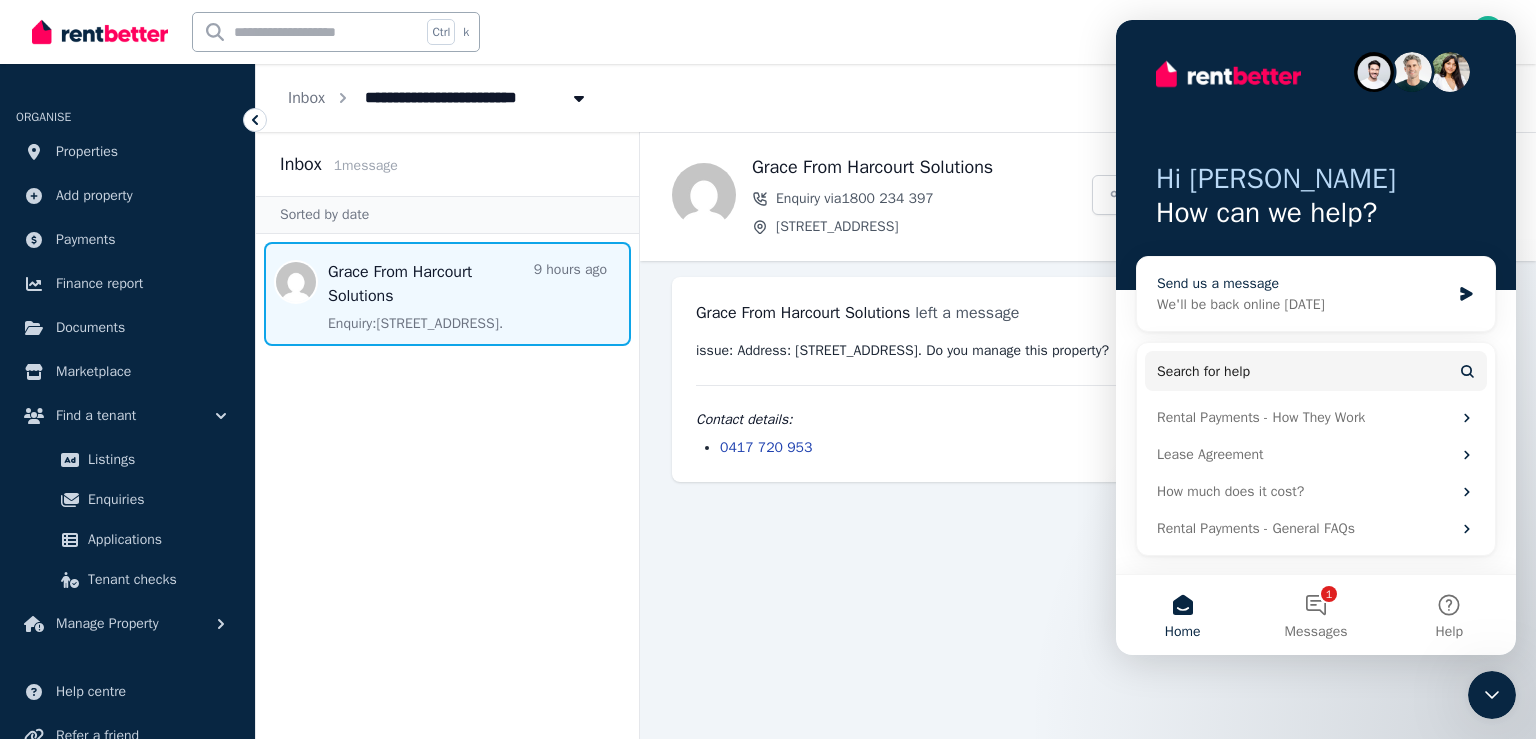 click 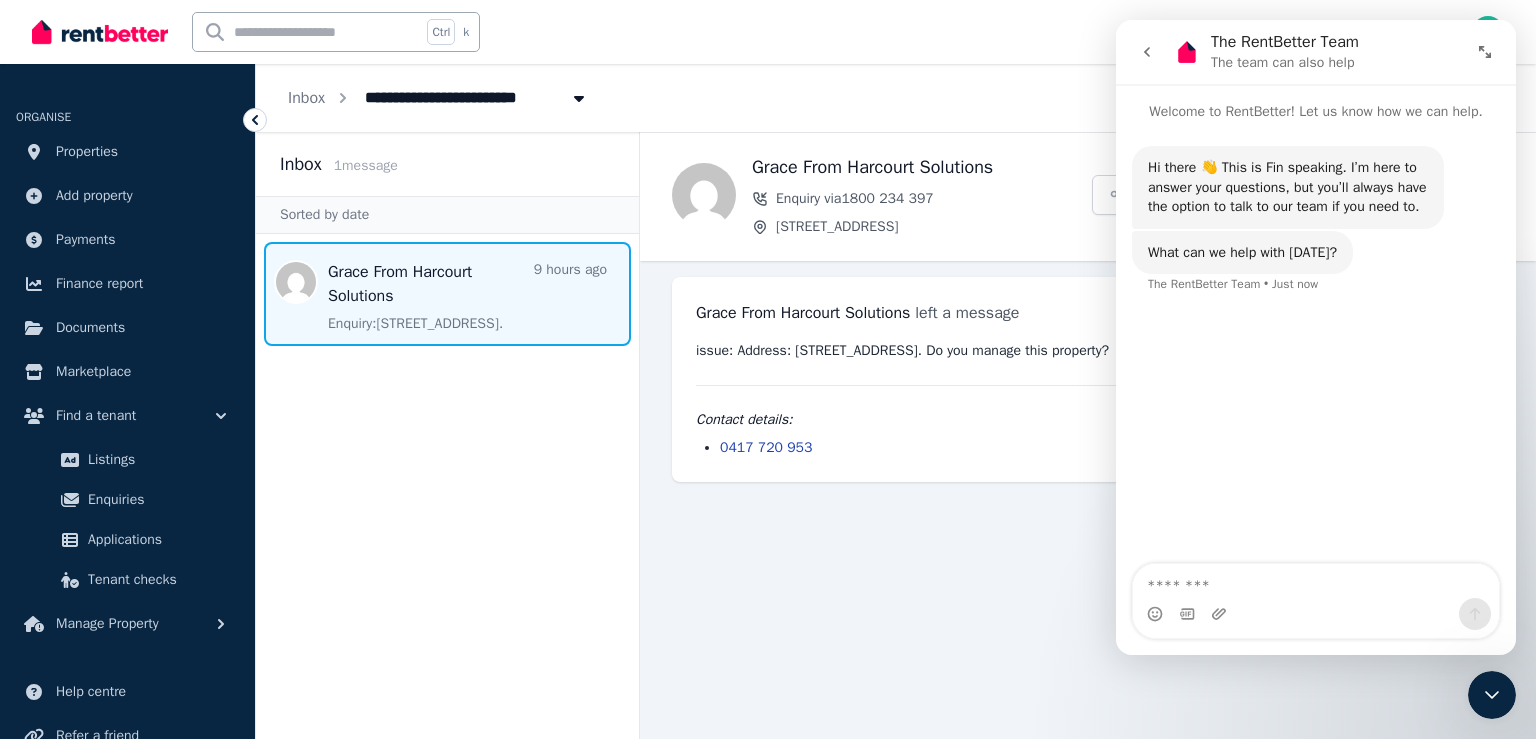 click 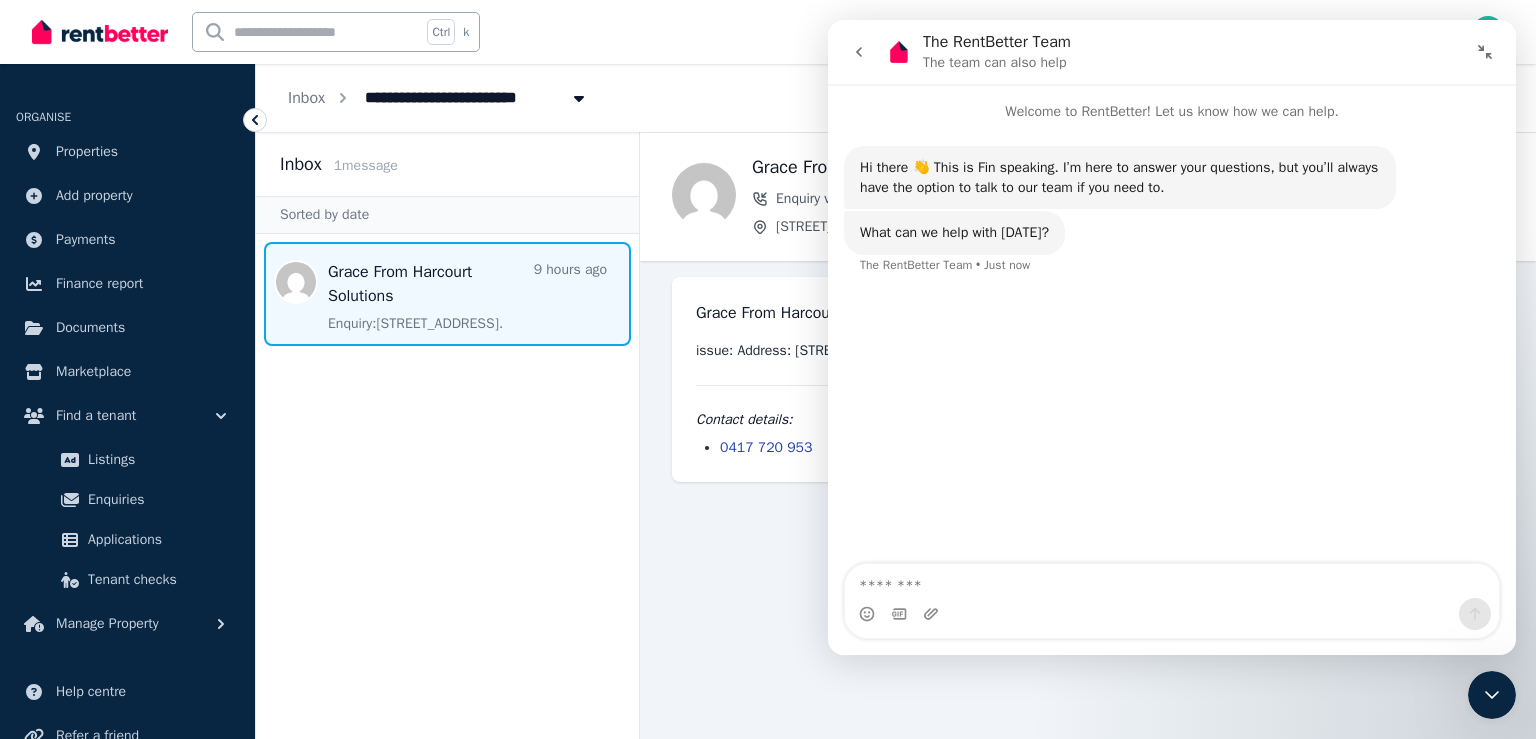 click 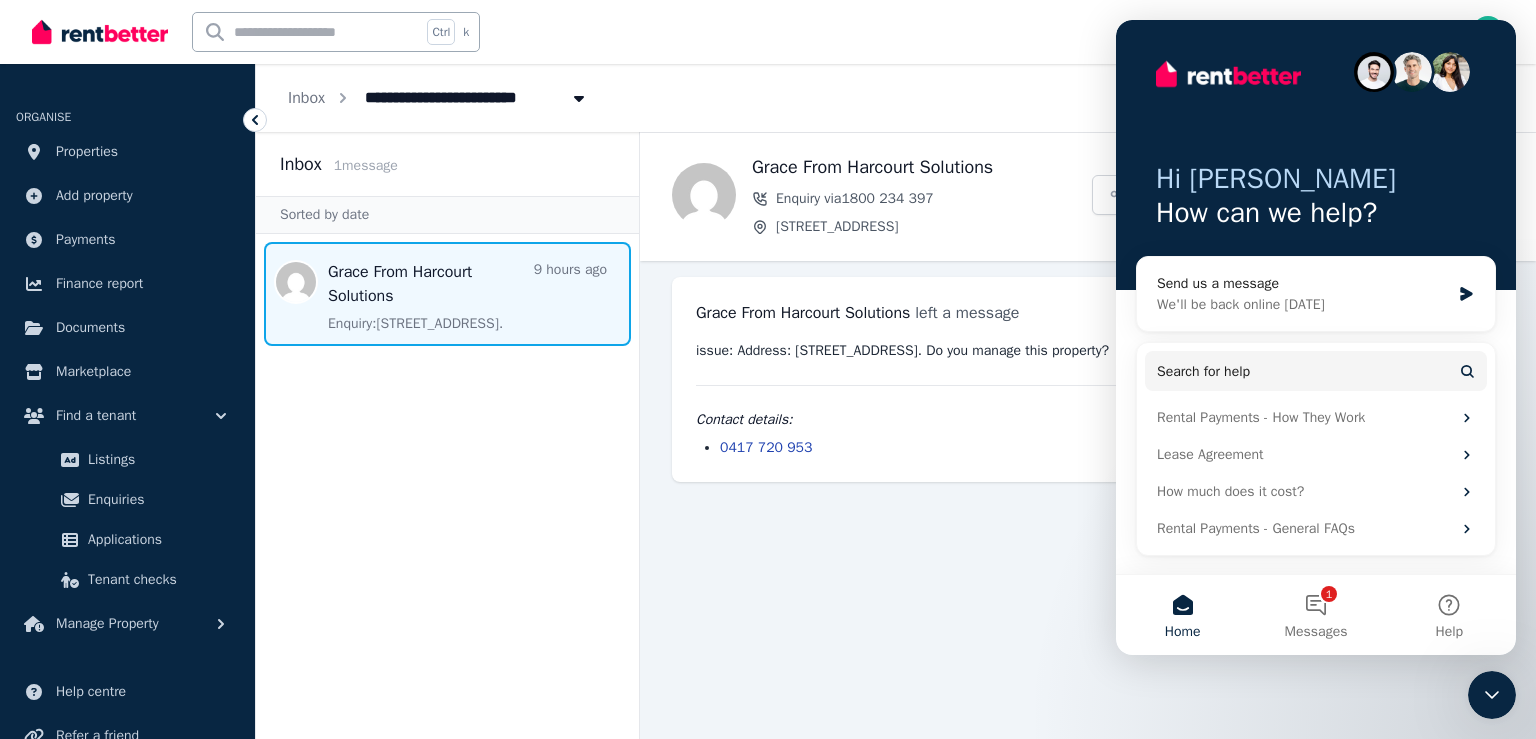 click 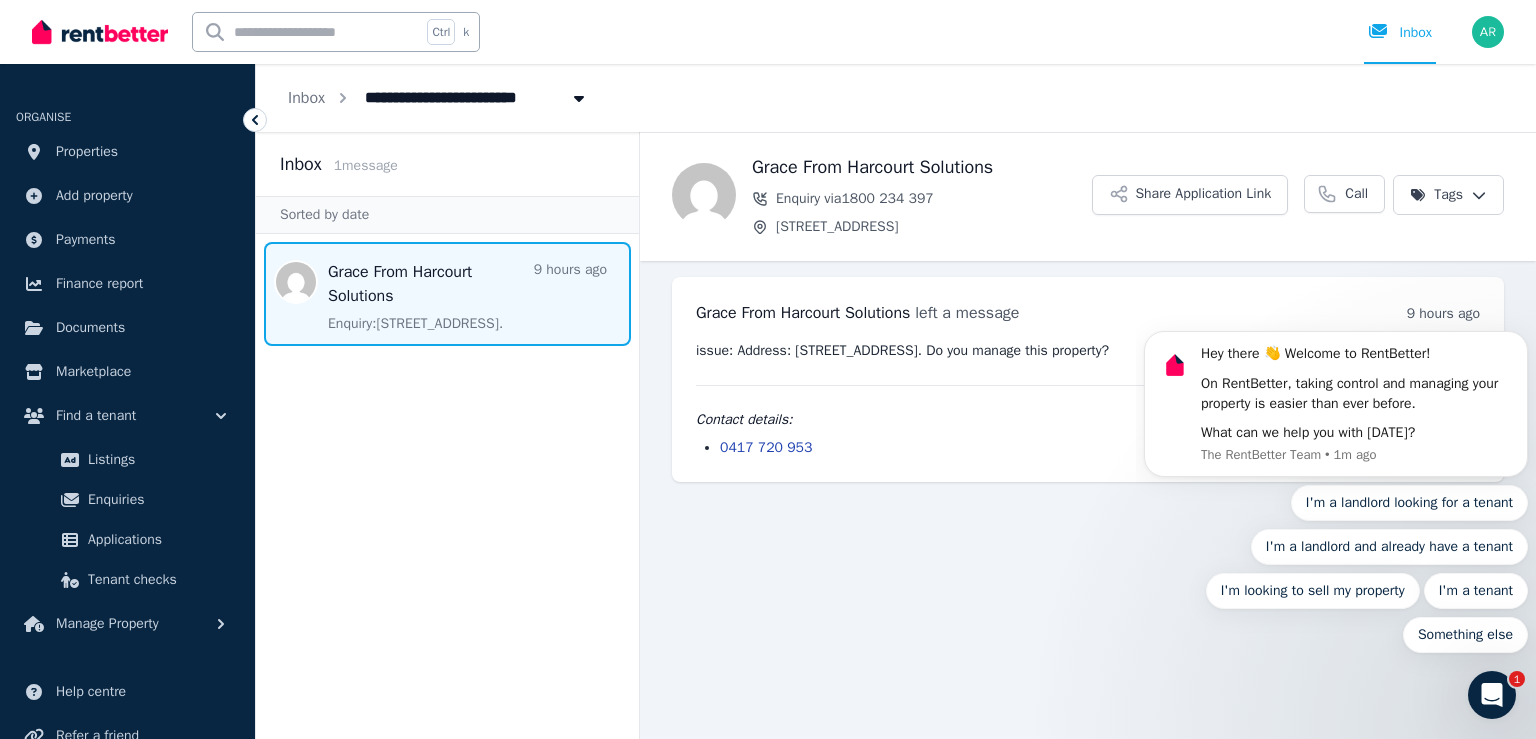scroll, scrollTop: 0, scrollLeft: 0, axis: both 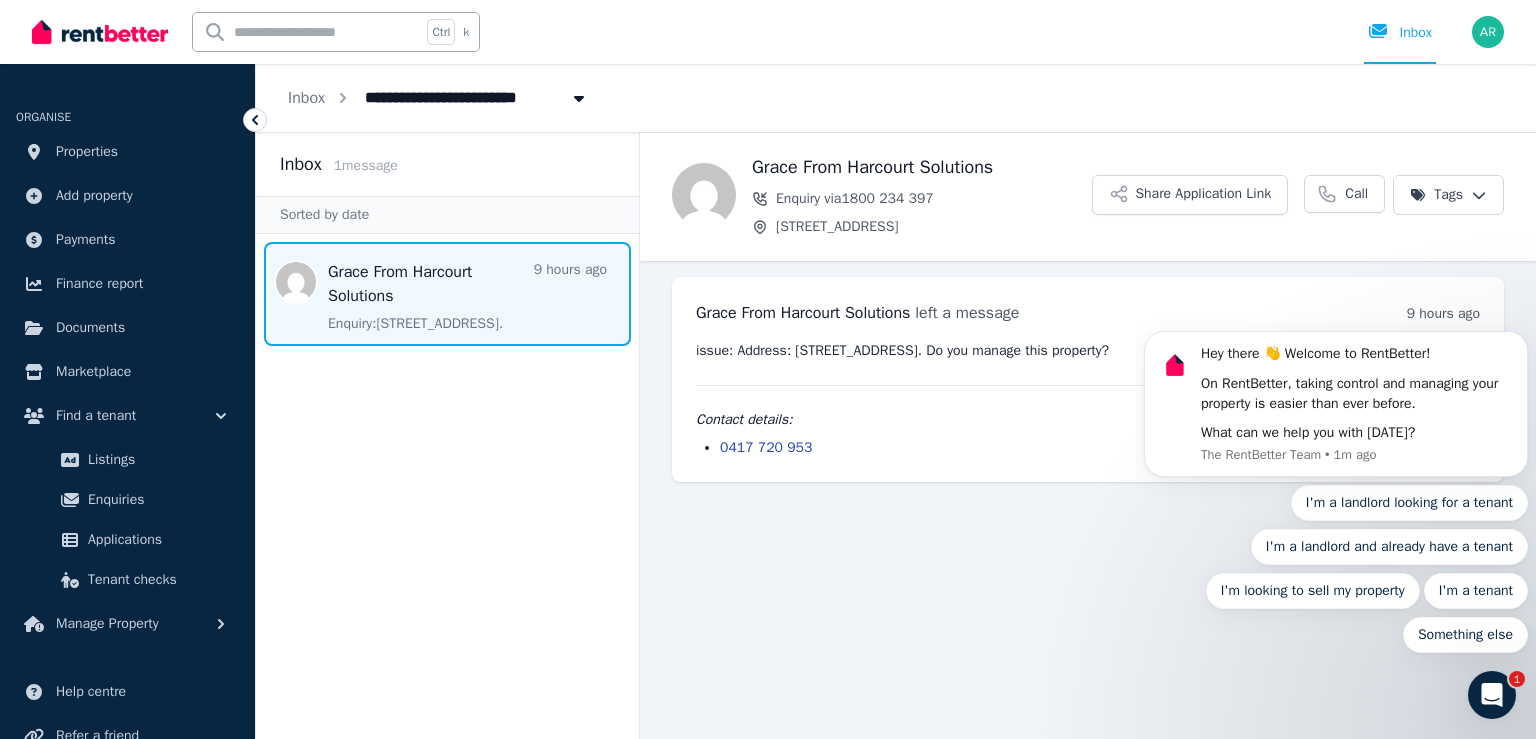 click on "0417 720 953" at bounding box center (1100, 448) 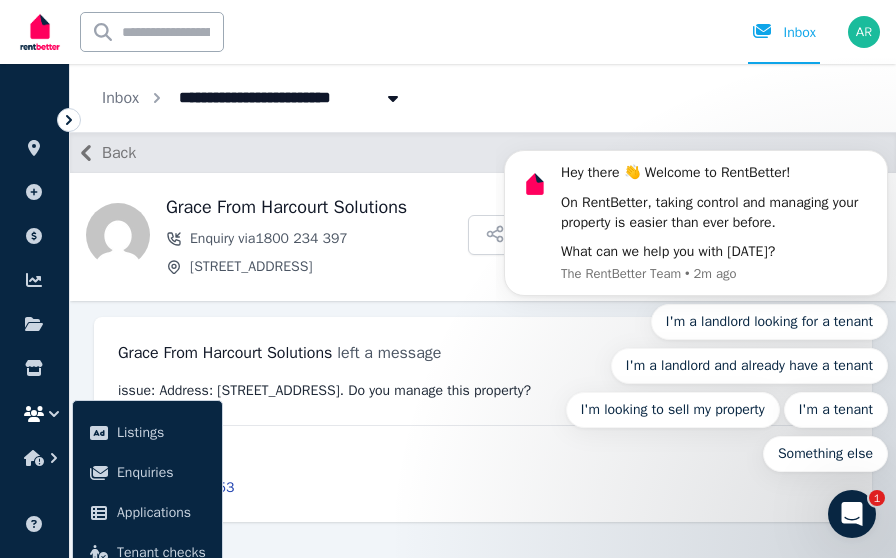click on "issue: Address: 31 Manson Parade, Yeronga, Qld 4104. Do you manage this property? Contact details: 0417 720 953" at bounding box center [483, 439] 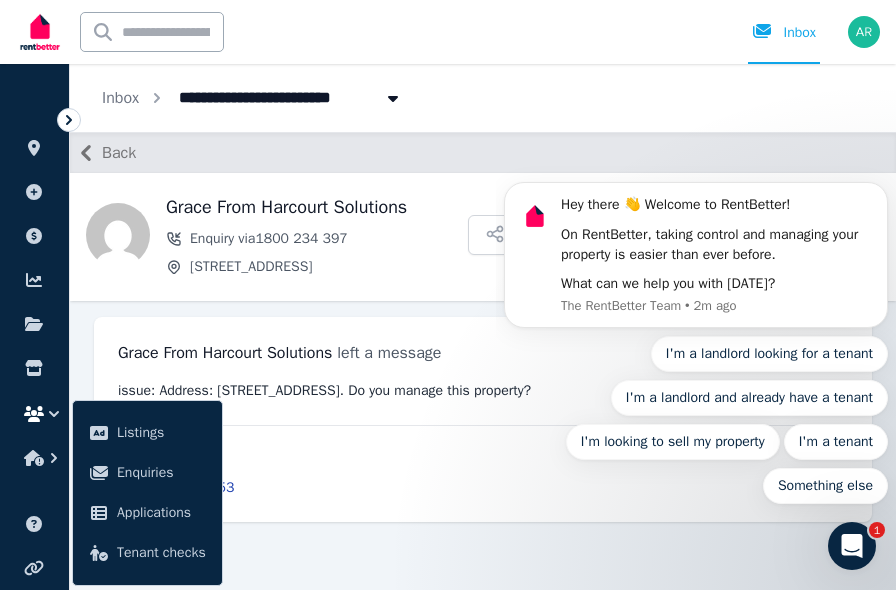 click on "**********" at bounding box center [483, 98] 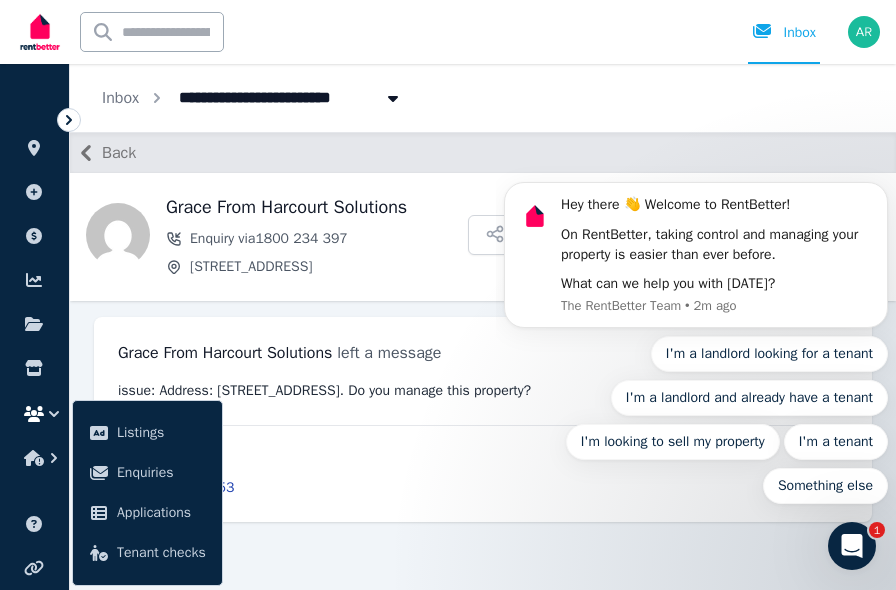 click 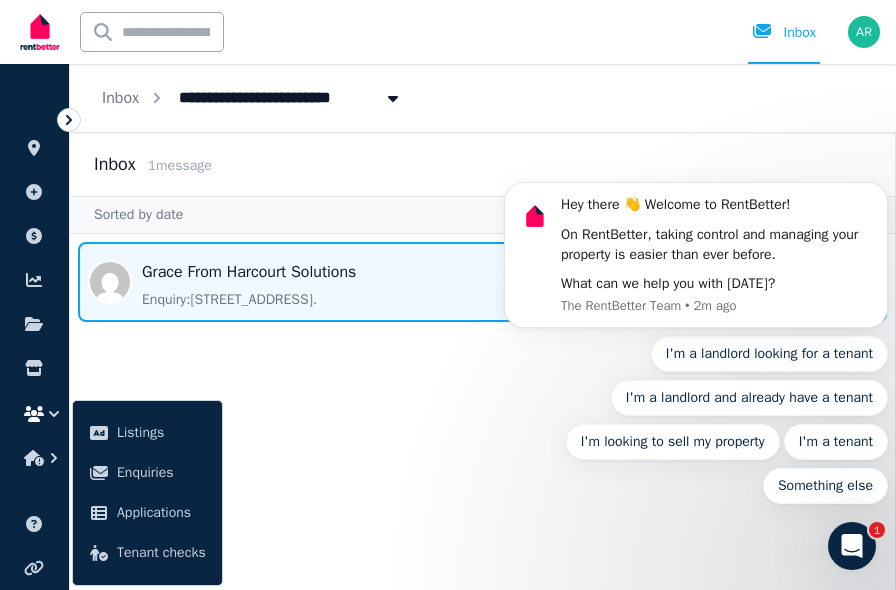 click at bounding box center [482, 282] 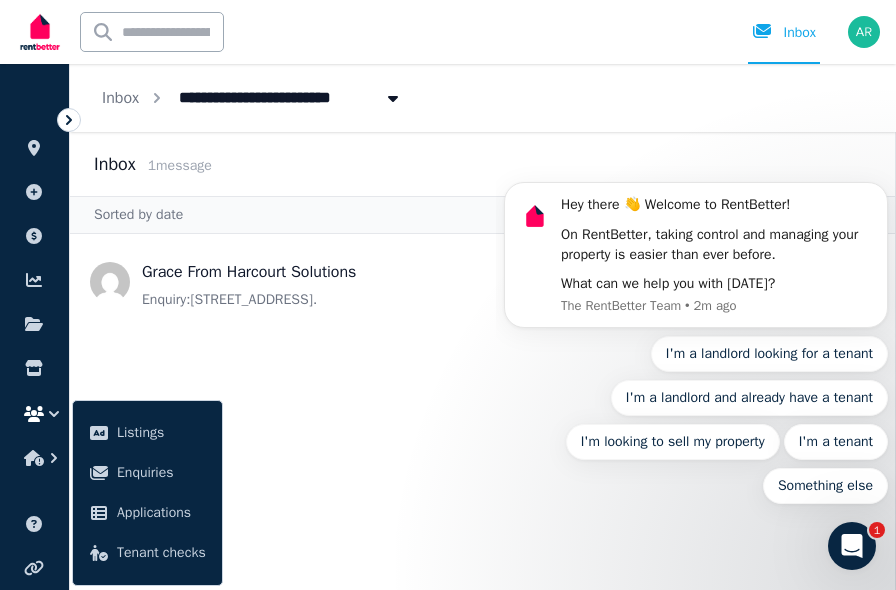 click on "Grace From Harcourt Solutions 9 hours ago Enquiry:  31 Manson Parade, YERONGA ." at bounding box center [482, 412] 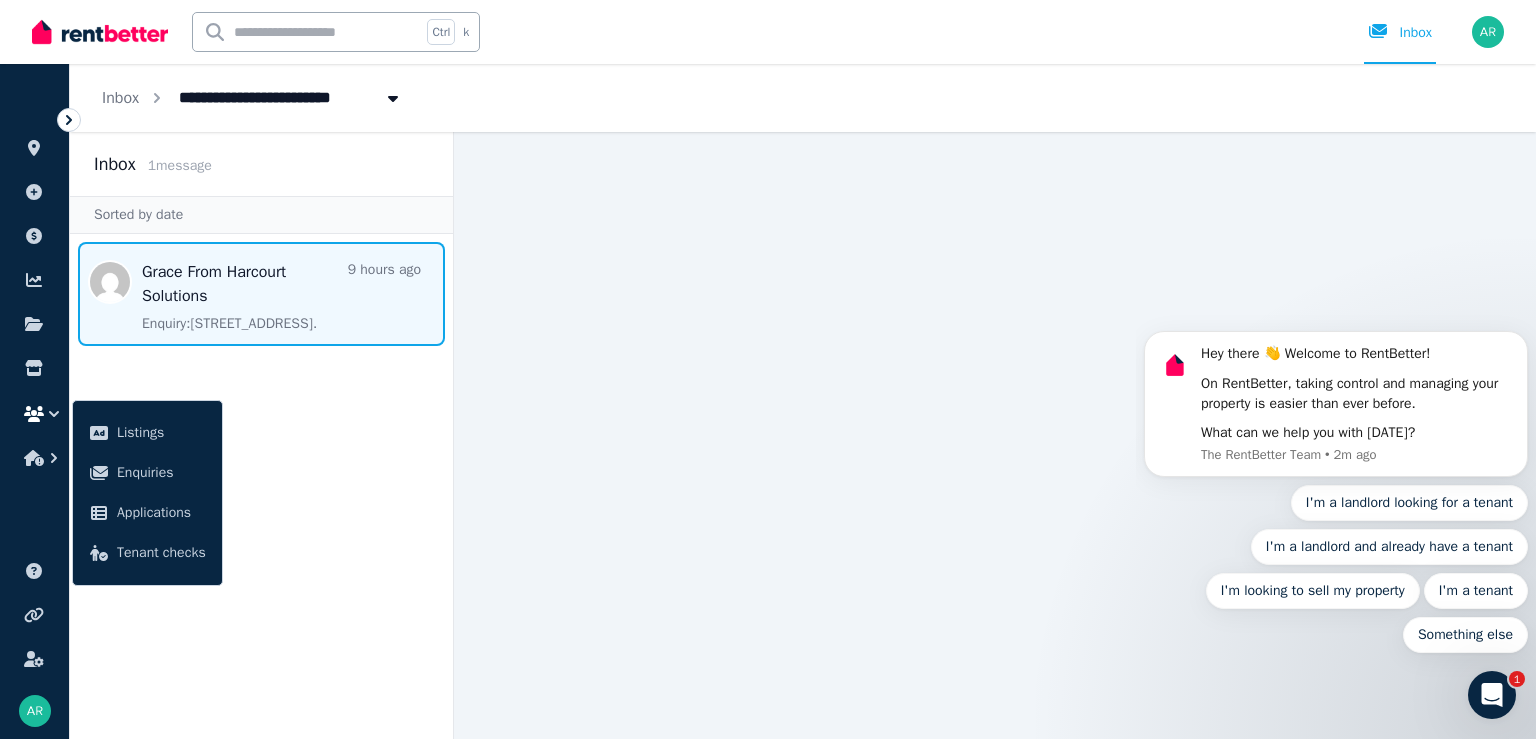 click at bounding box center [261, 294] 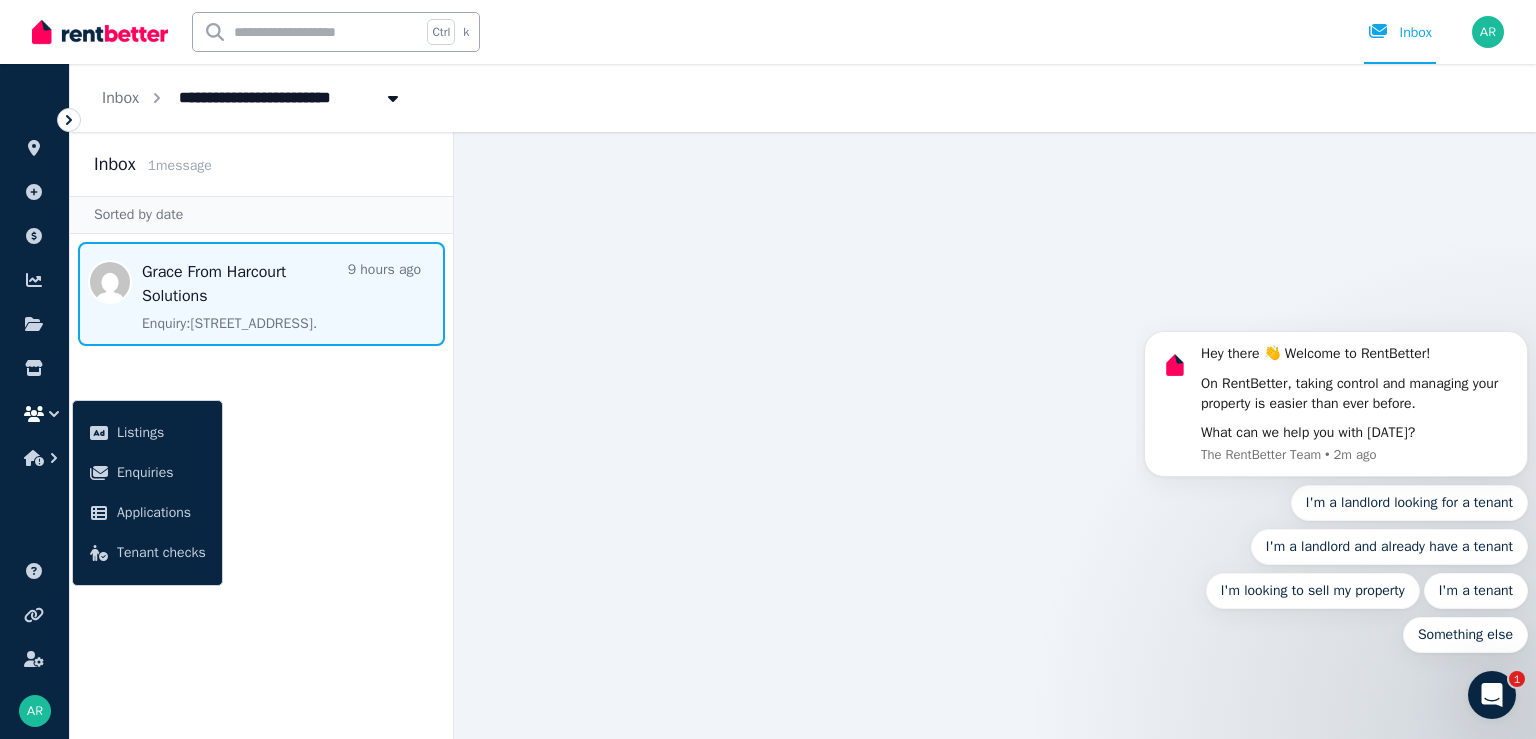 click at bounding box center [261, 294] 